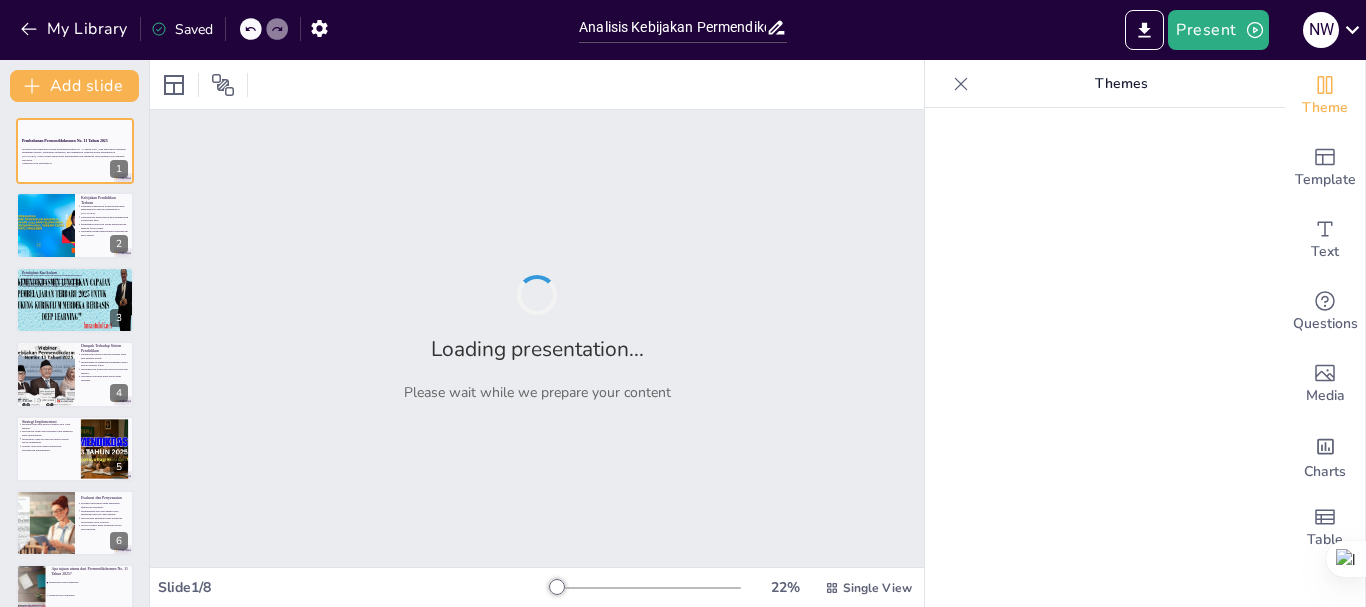scroll, scrollTop: 0, scrollLeft: 0, axis: both 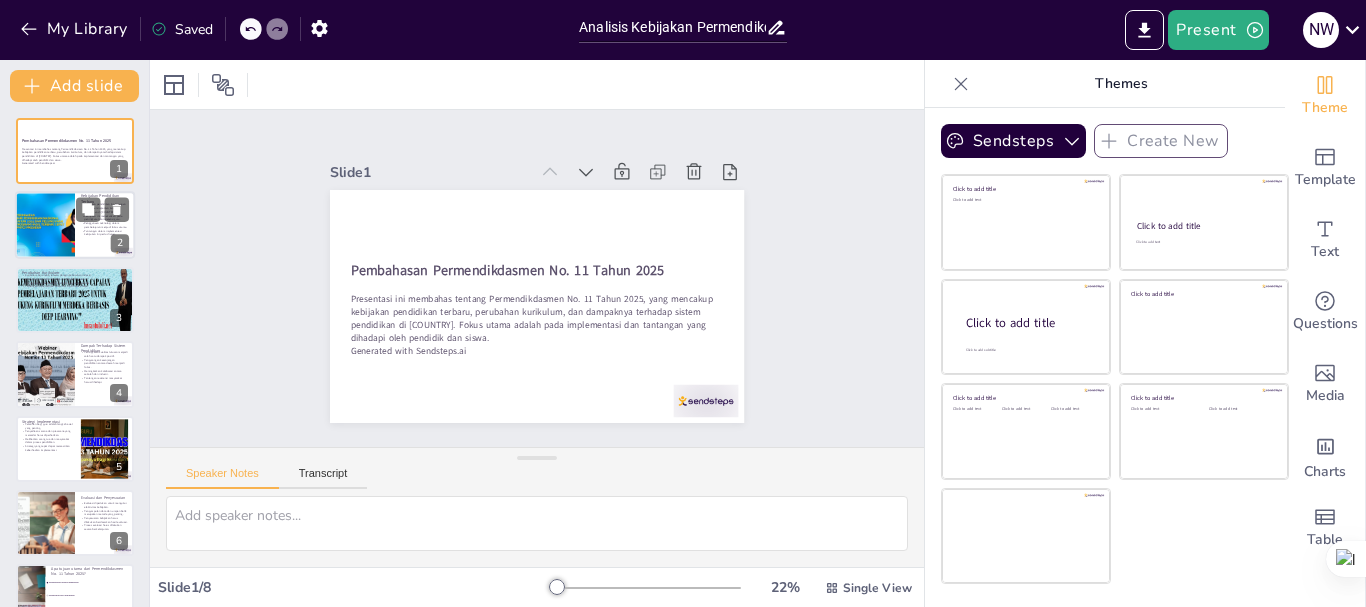 click at bounding box center [45, 226] 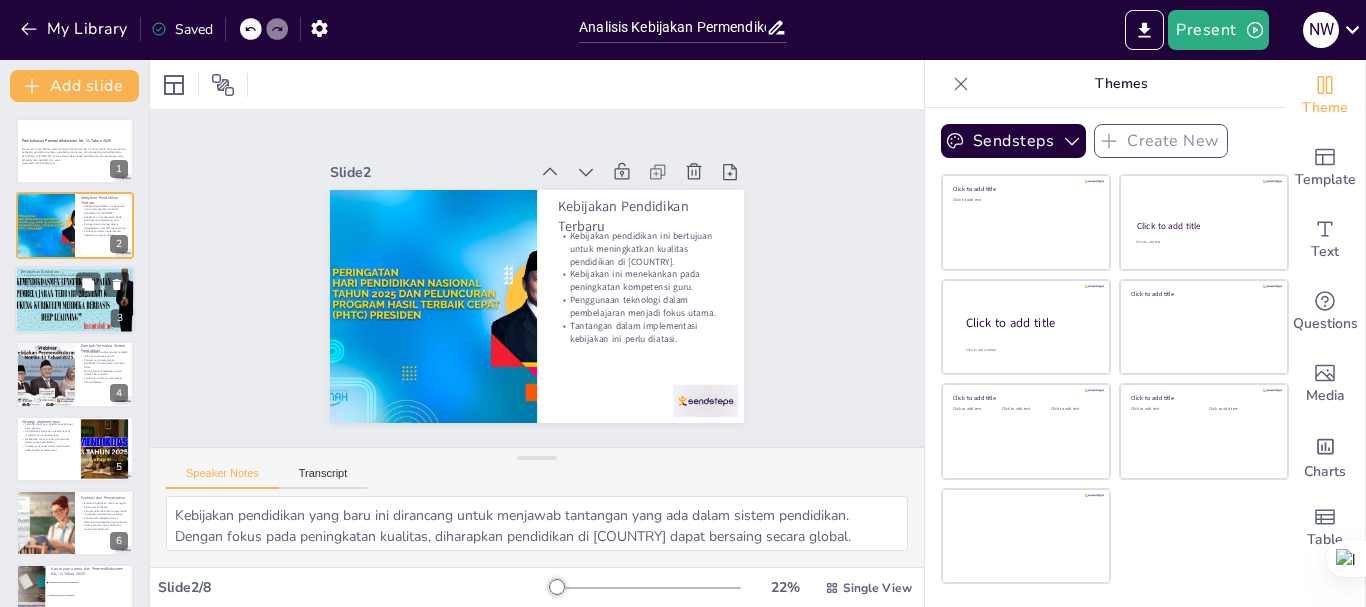 click at bounding box center (75, 300) 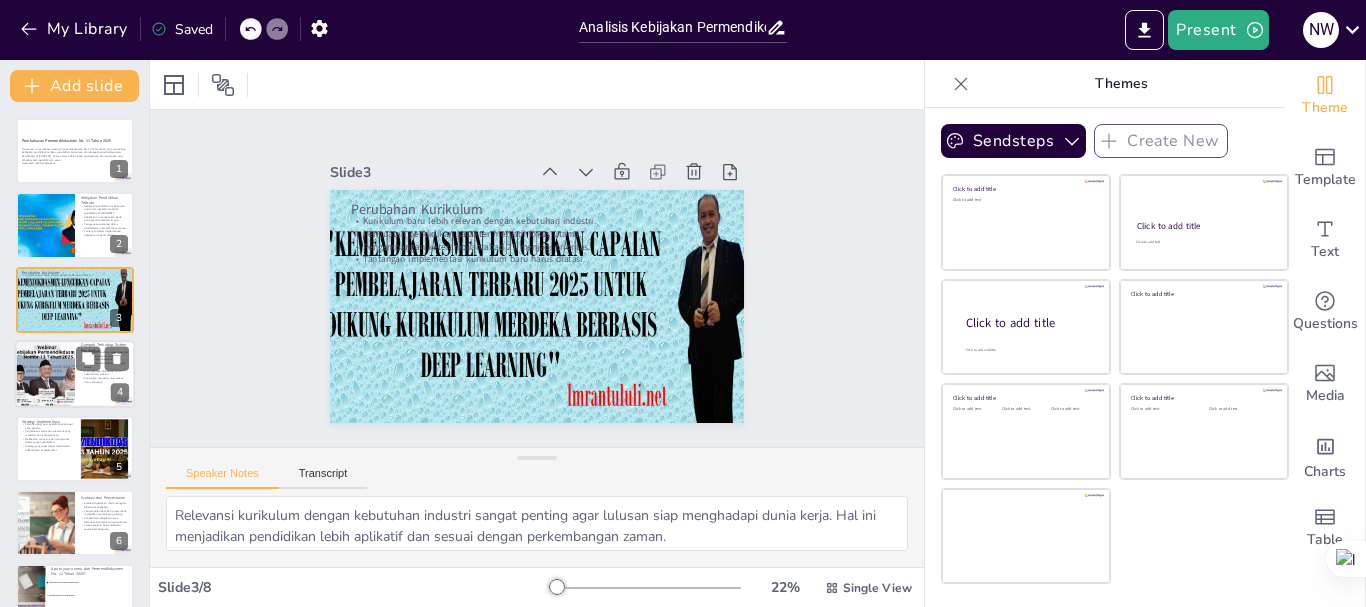 click at bounding box center [45, 374] 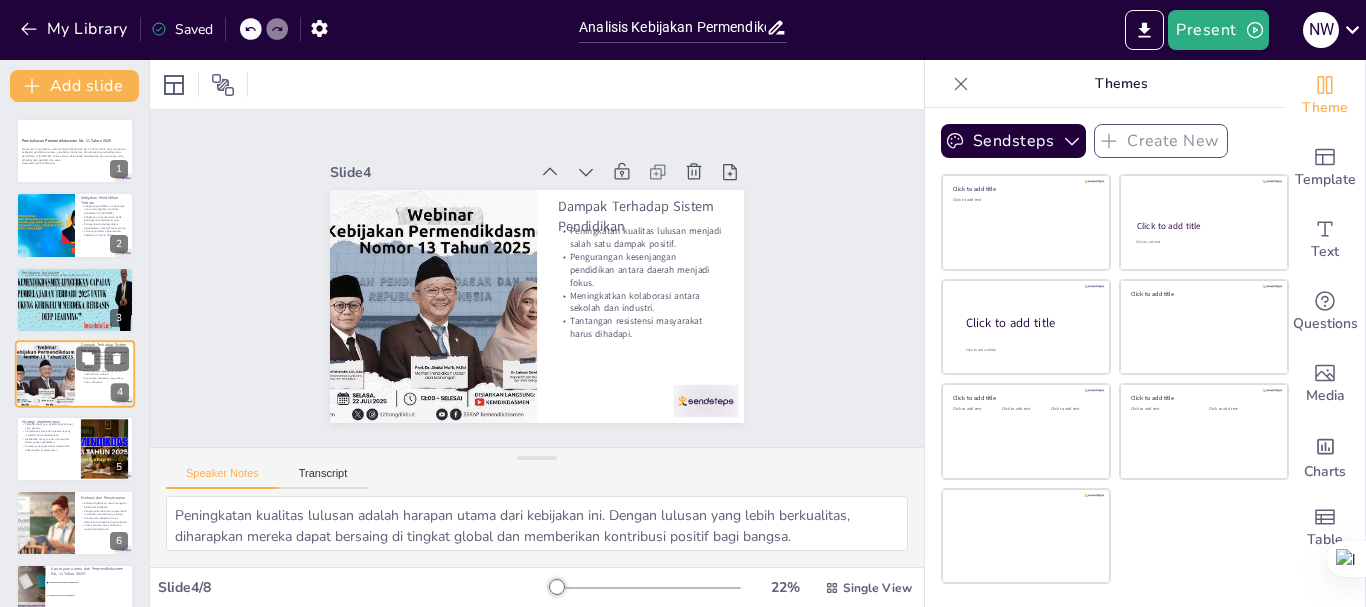 scroll, scrollTop: 20, scrollLeft: 0, axis: vertical 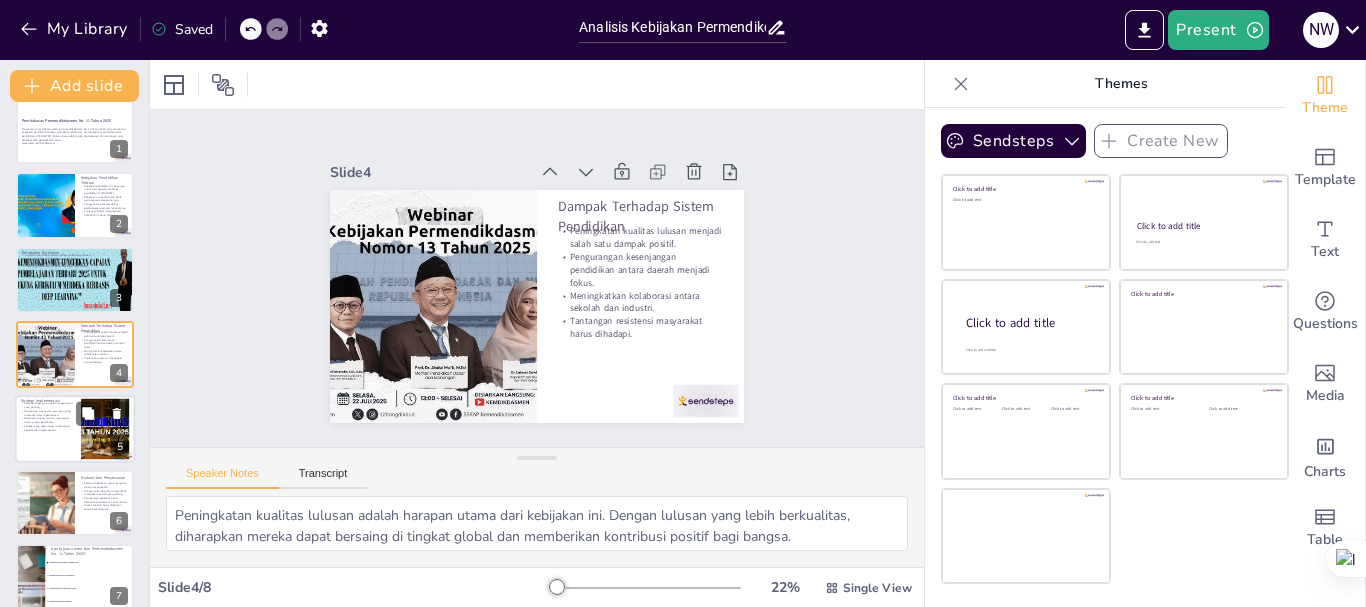 click on "Melibatkan orang tua dan masyarakat dalam proses pendidikan." at bounding box center [48, 419] 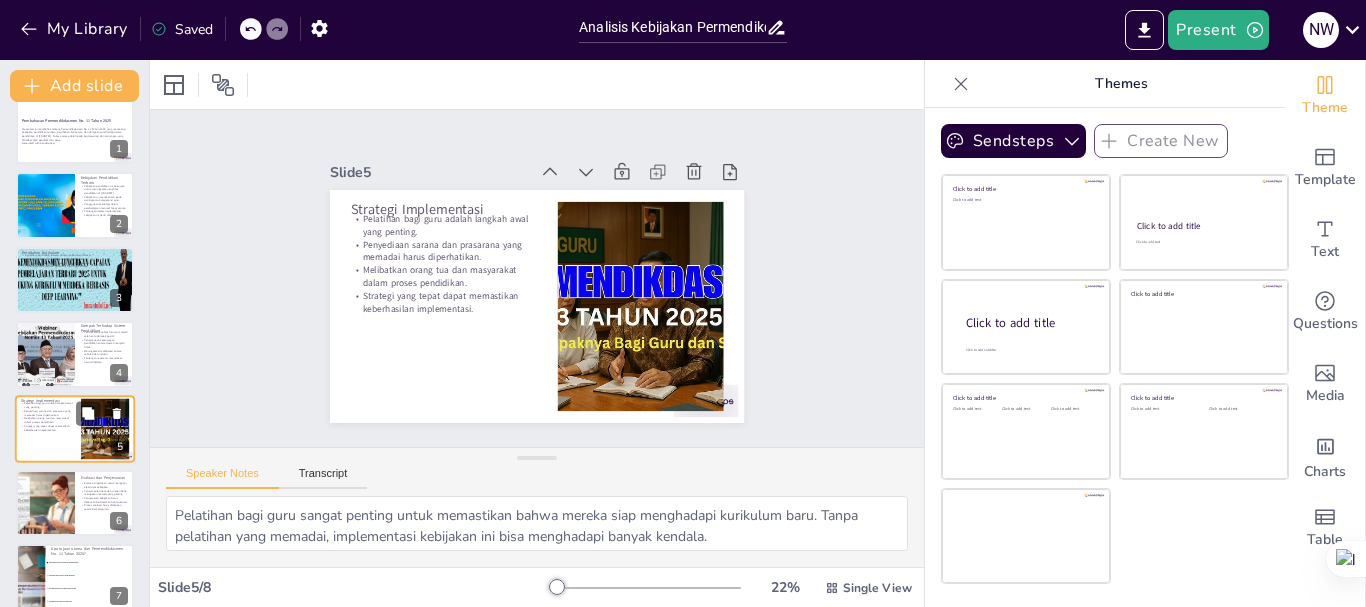 scroll, scrollTop: 94, scrollLeft: 0, axis: vertical 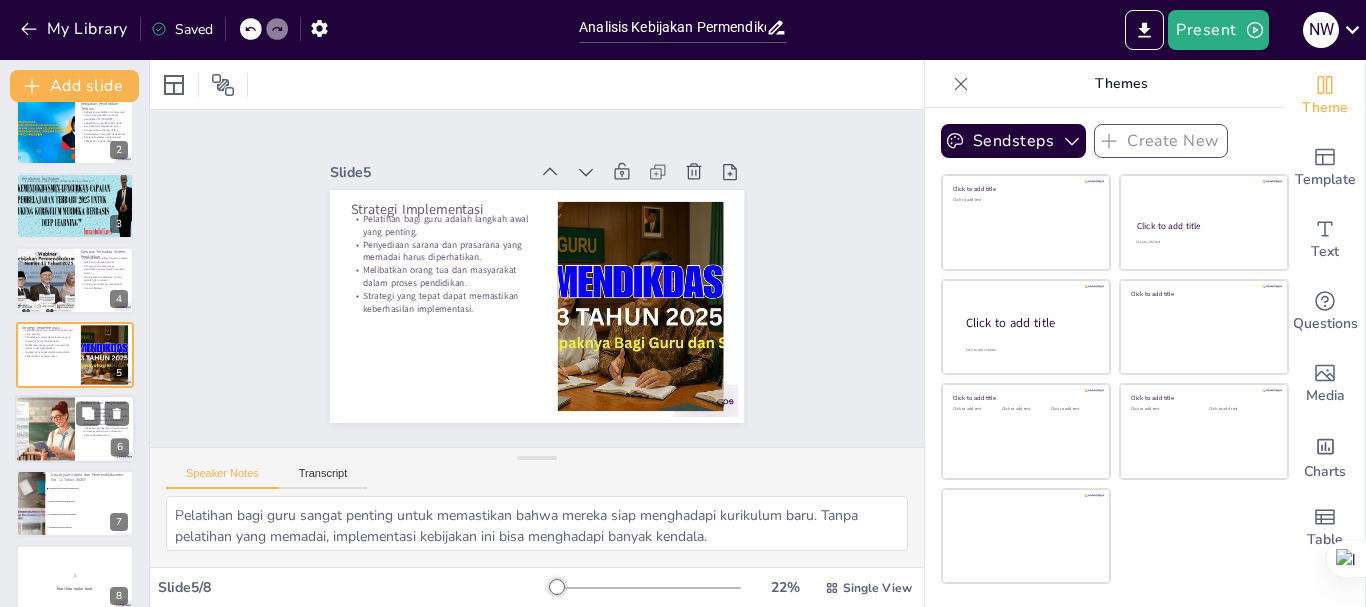 click at bounding box center (45, 429) 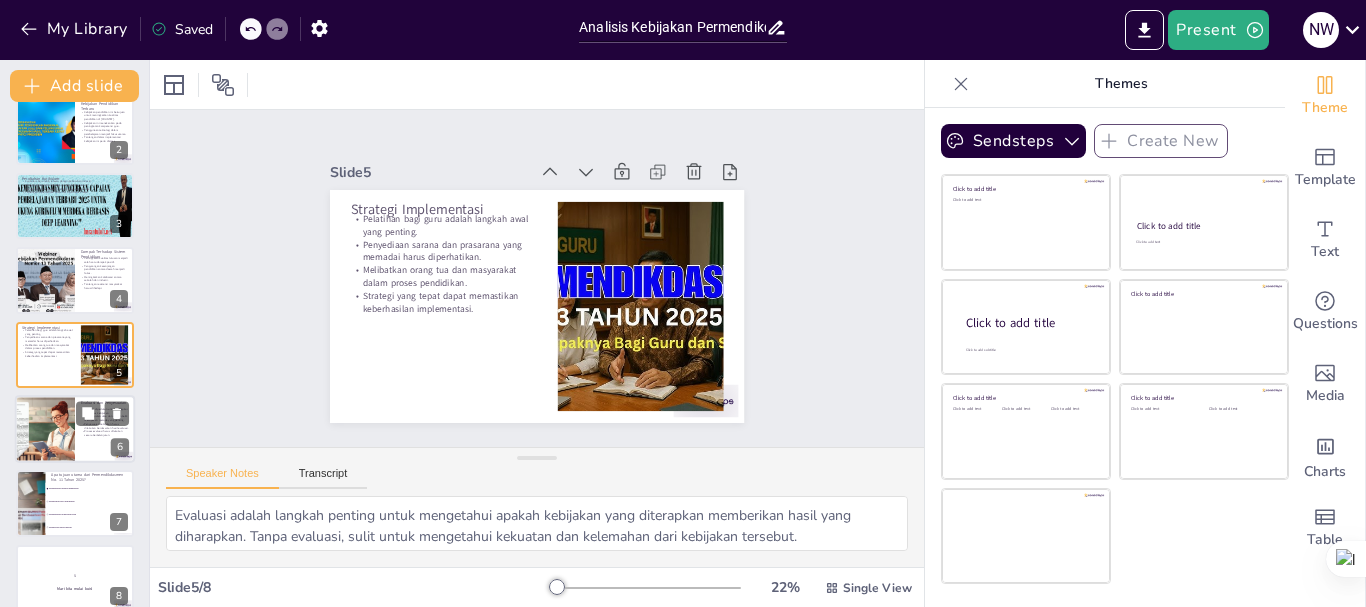 scroll, scrollTop: 114, scrollLeft: 0, axis: vertical 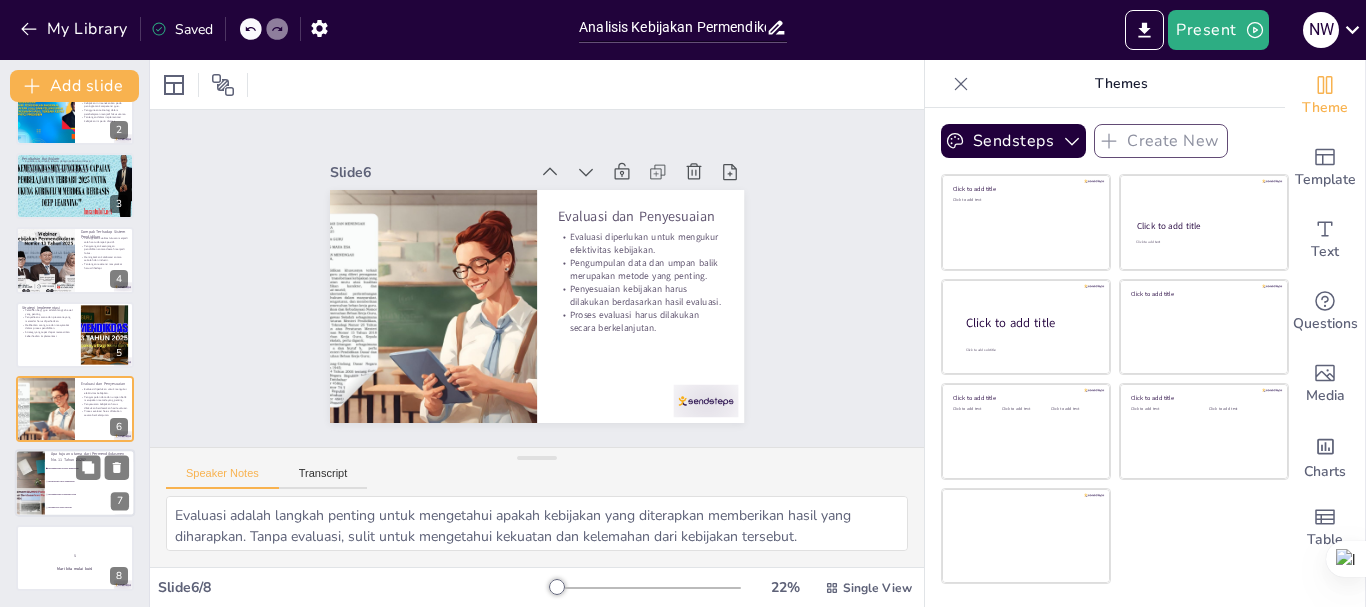 checkbox on "true" 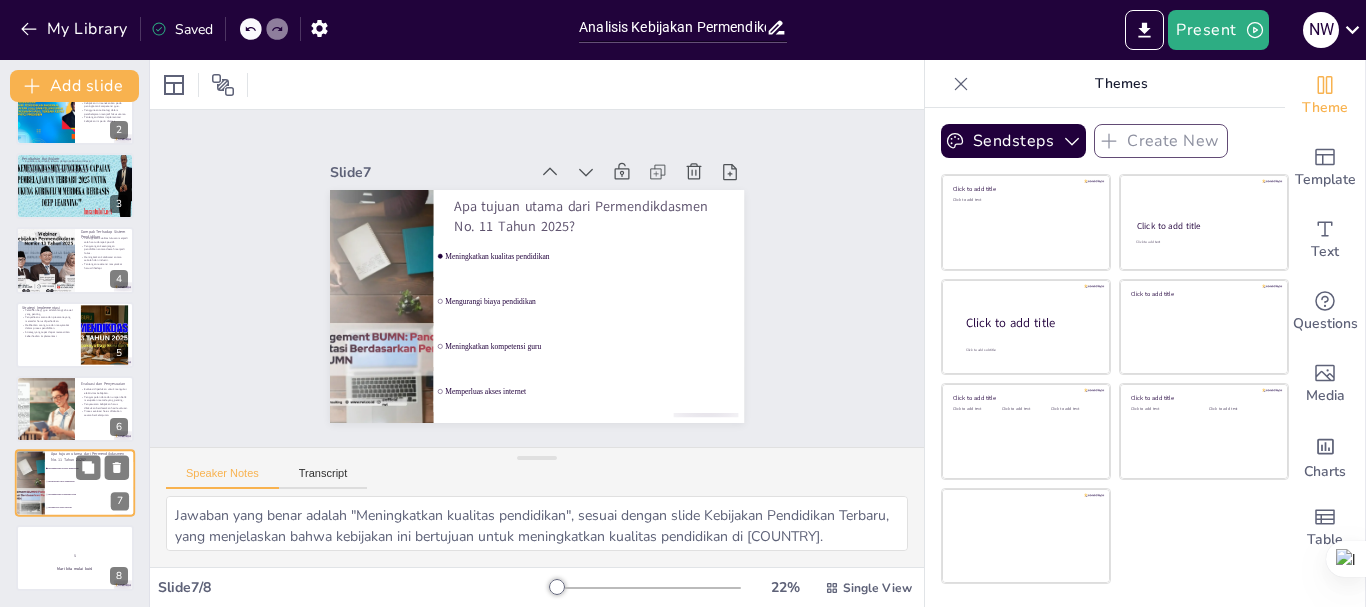 checkbox on "true" 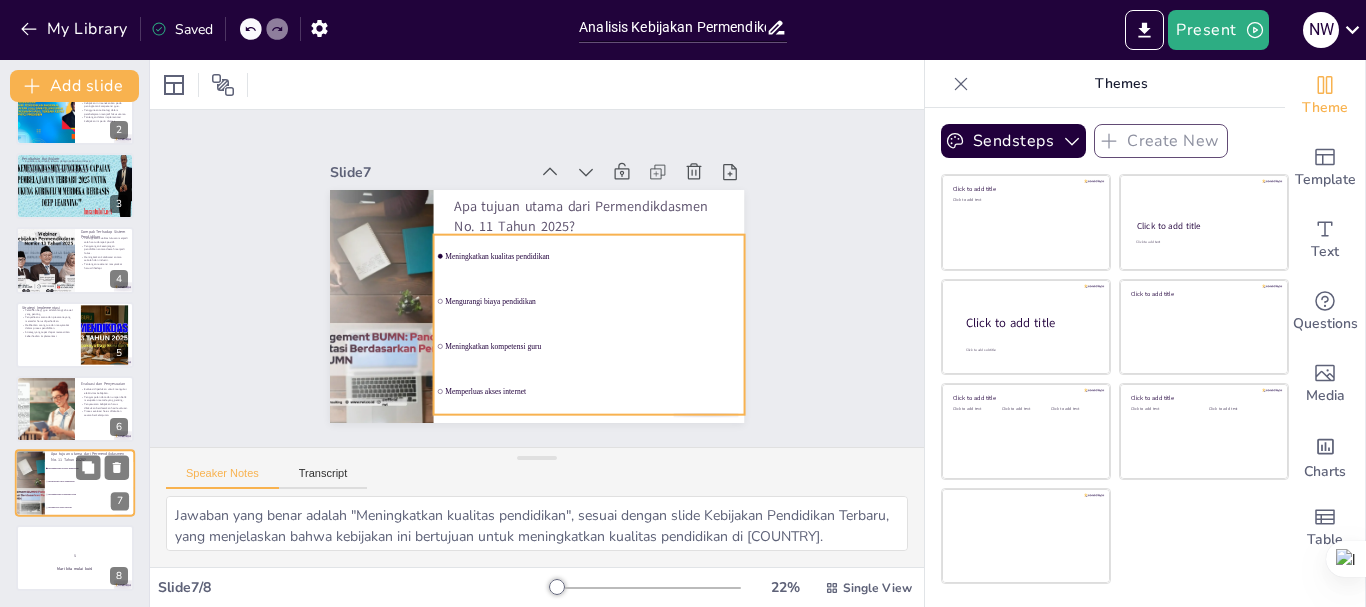 checkbox on "true" 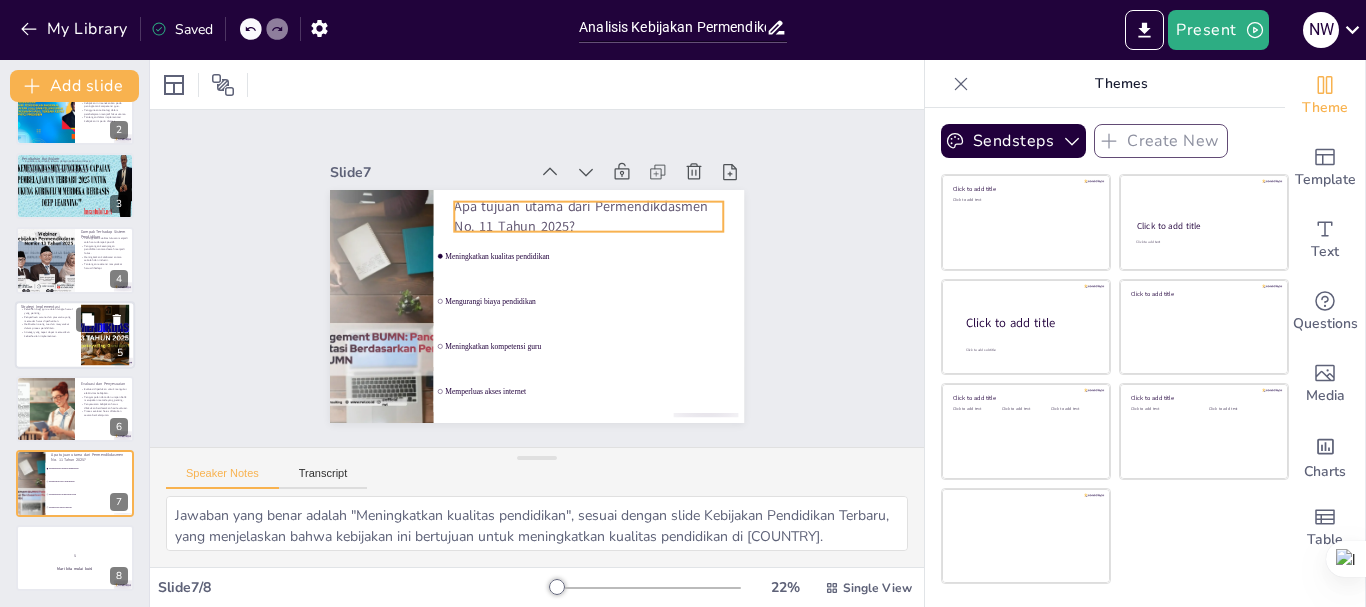 checkbox on "true" 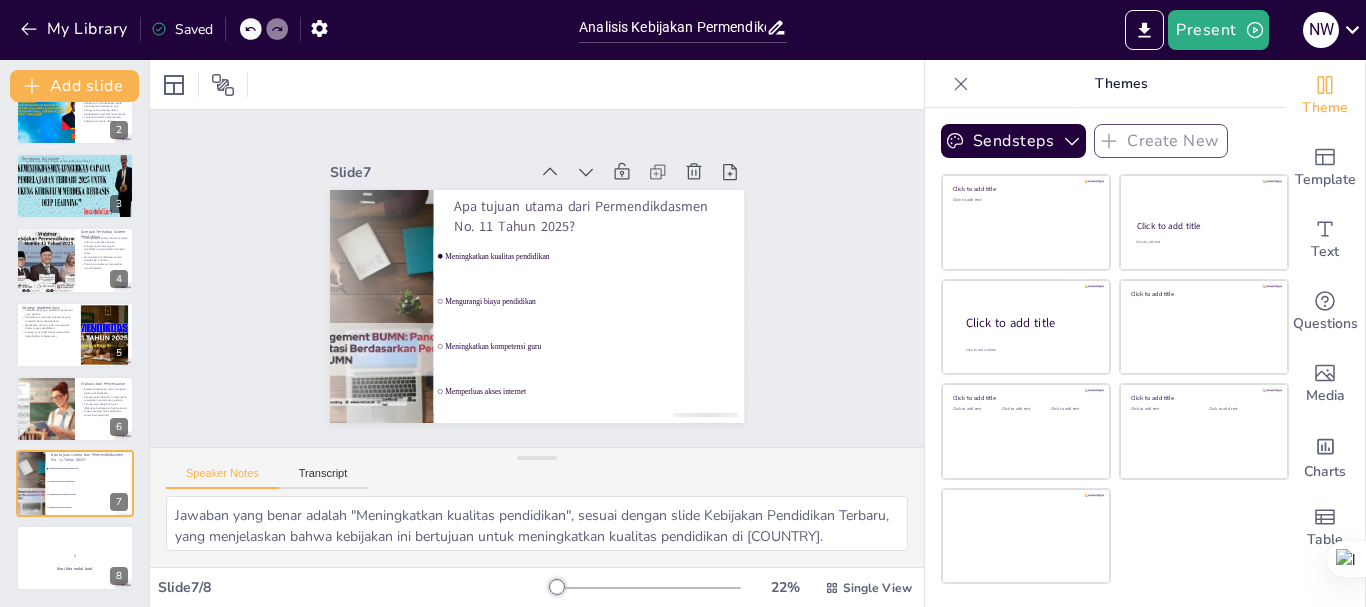 checkbox on "true" 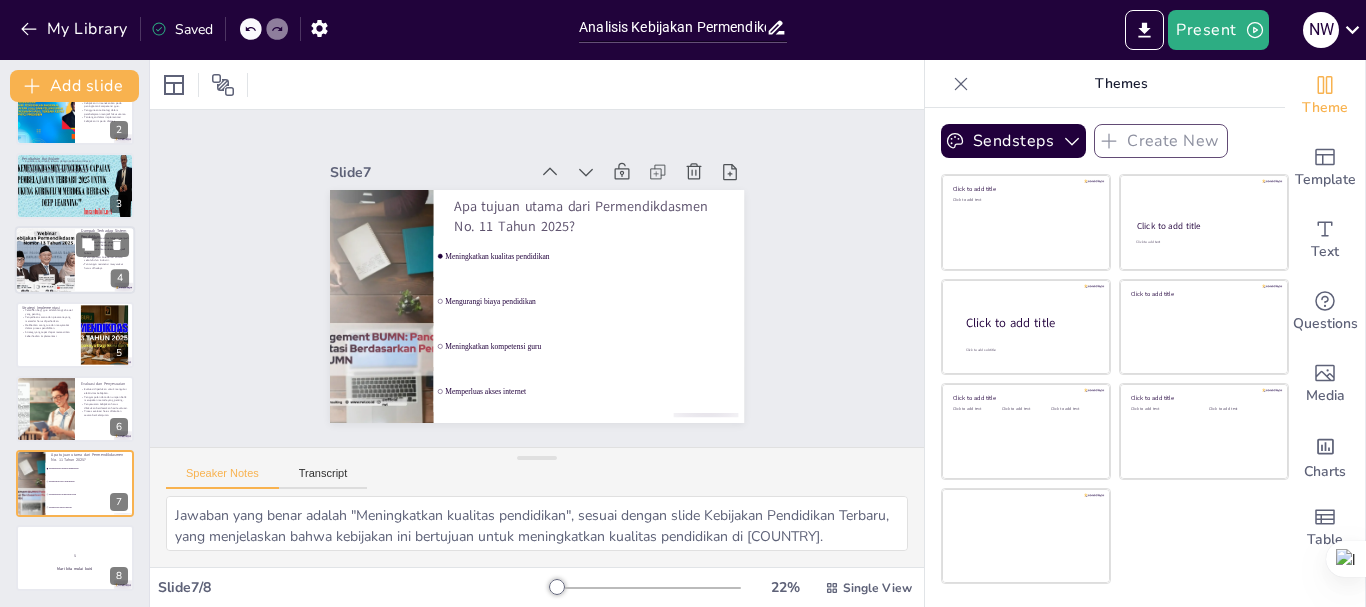 checkbox on "true" 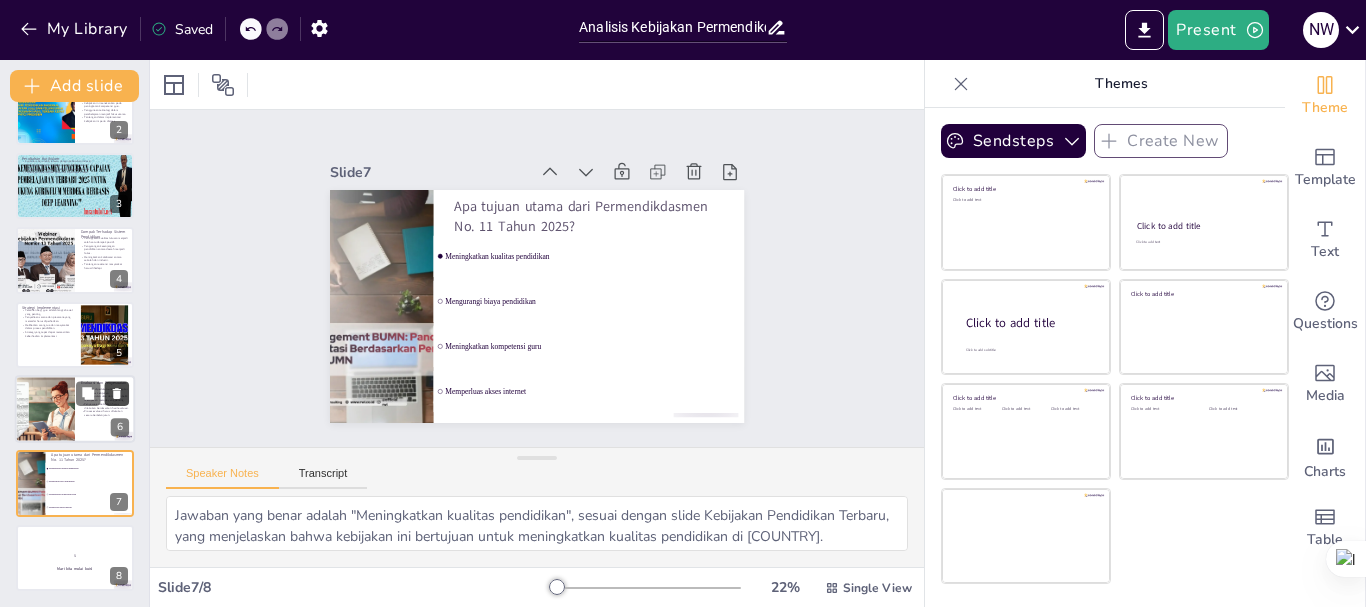 checkbox on "true" 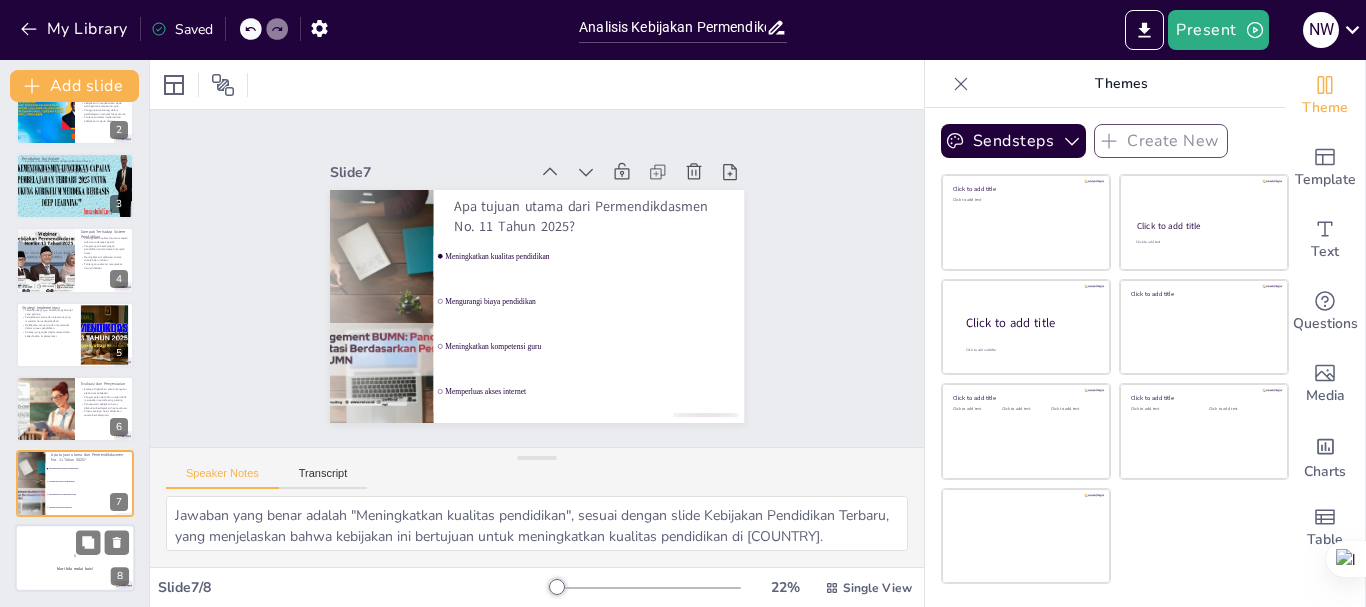 checkbox on "true" 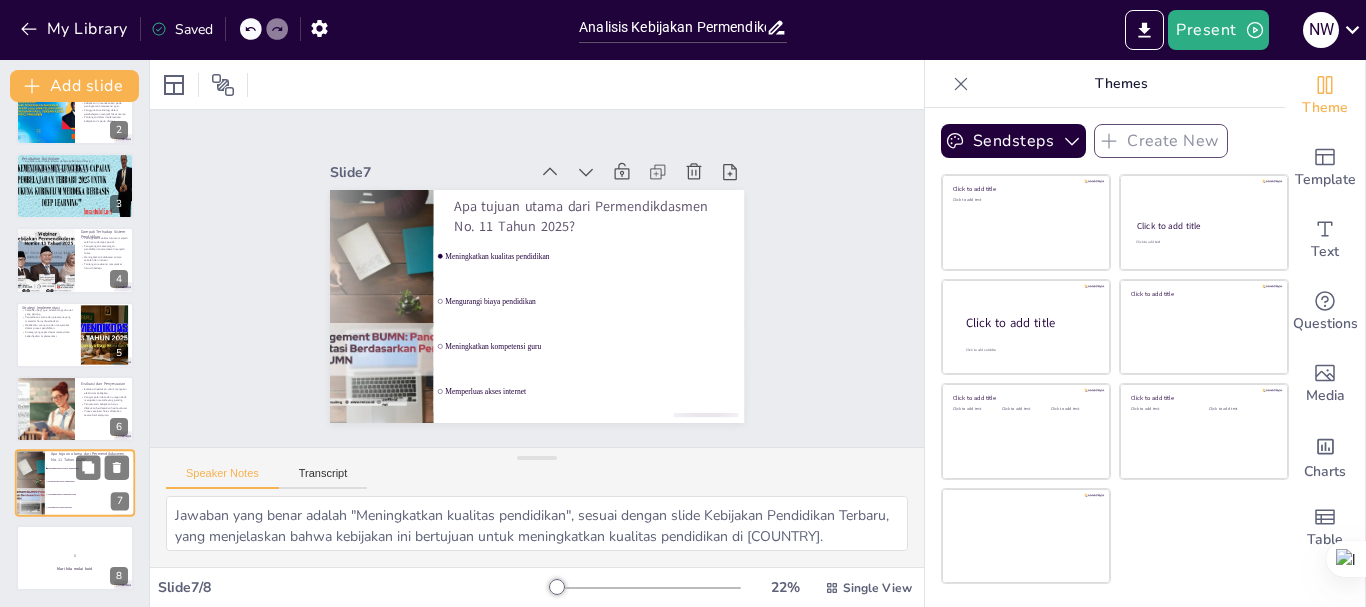 checkbox on "true" 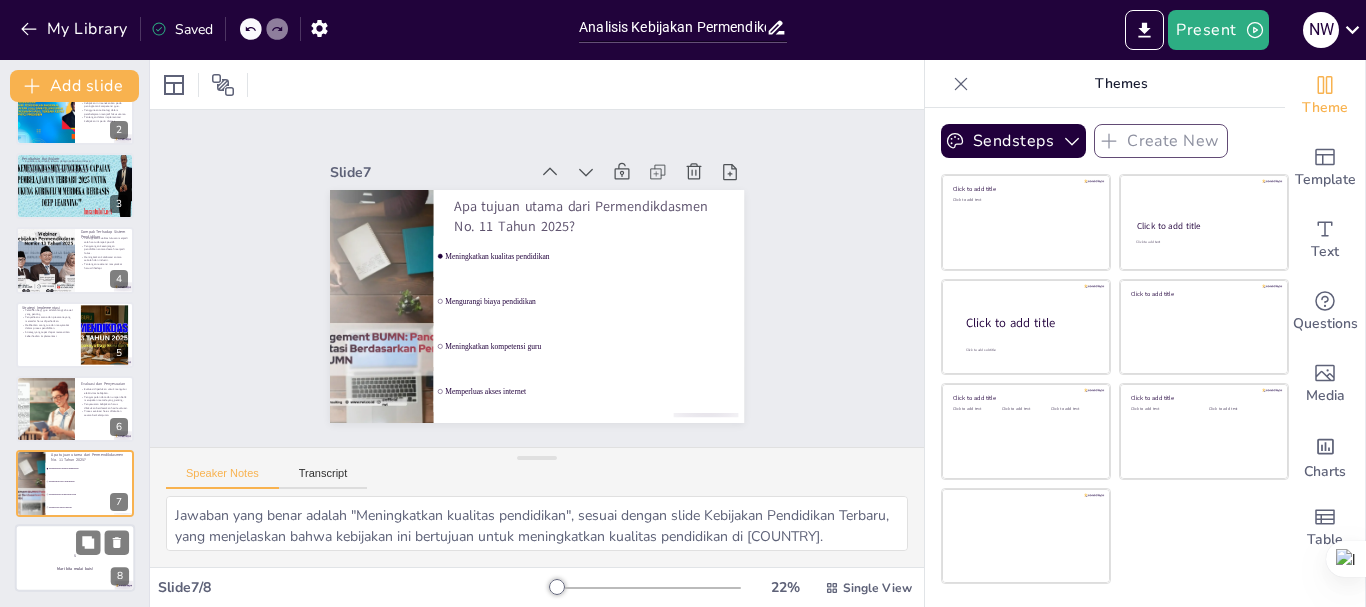 checkbox on "true" 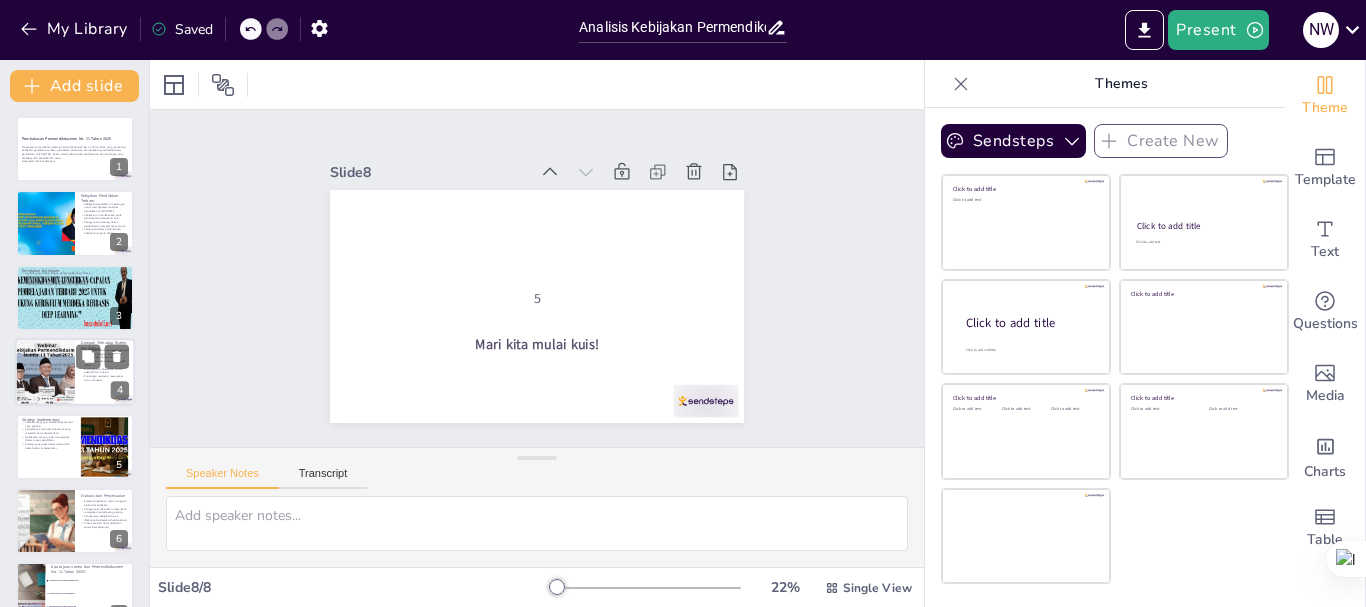 scroll, scrollTop: 0, scrollLeft: 0, axis: both 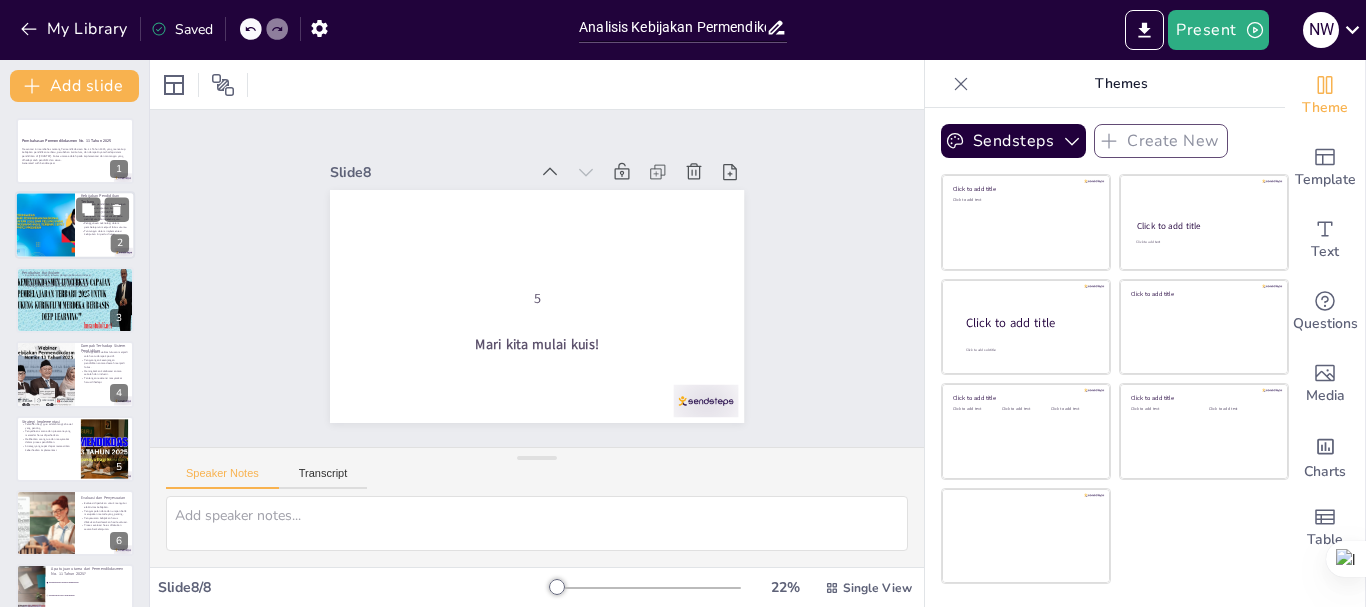 click at bounding box center (45, 226) 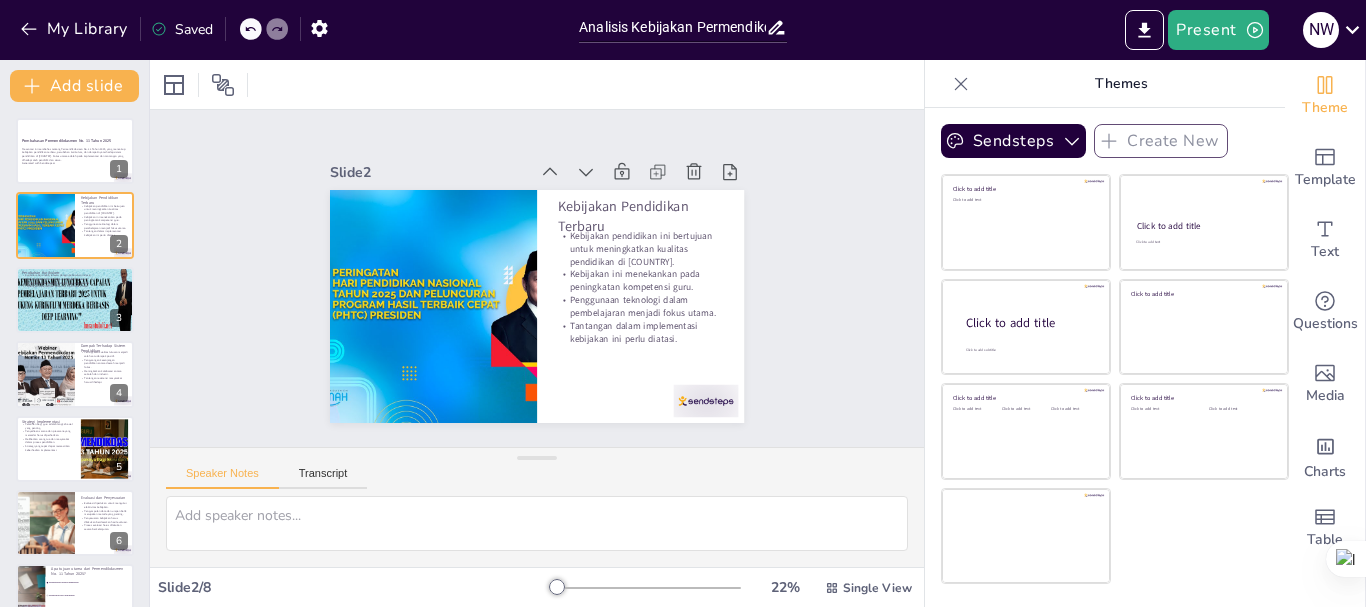 click on "Tantangan implementasi kurikulum baru harus diatasi." at bounding box center [75, 287] 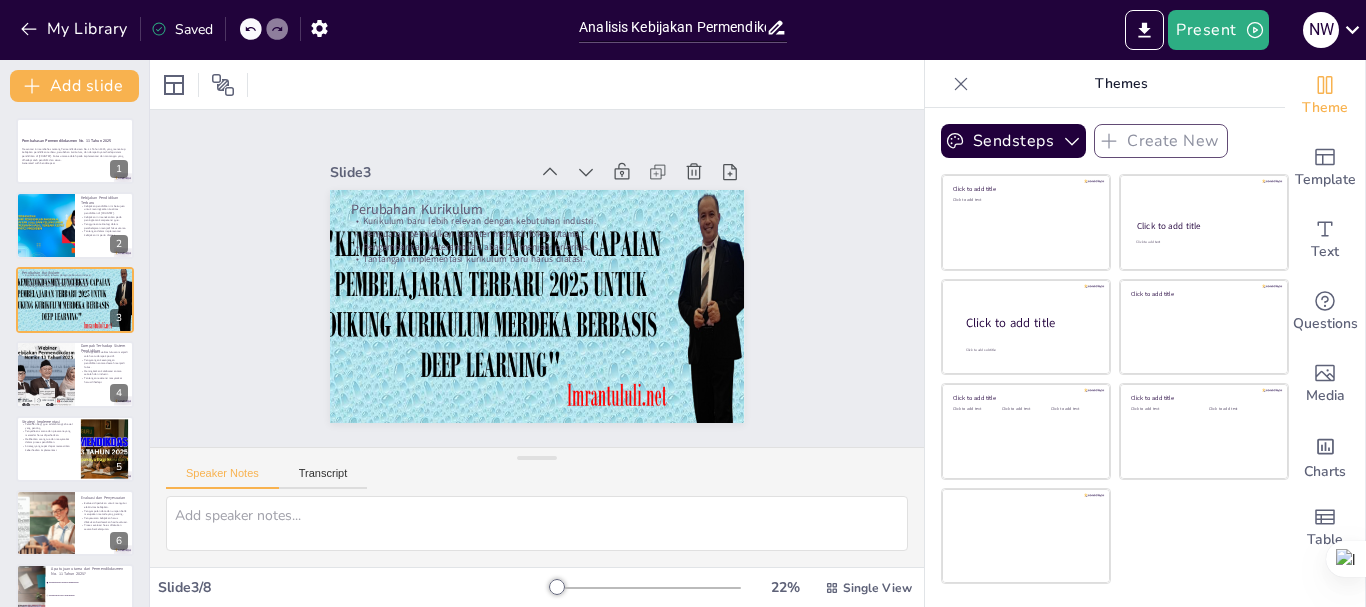 checkbox on "true" 